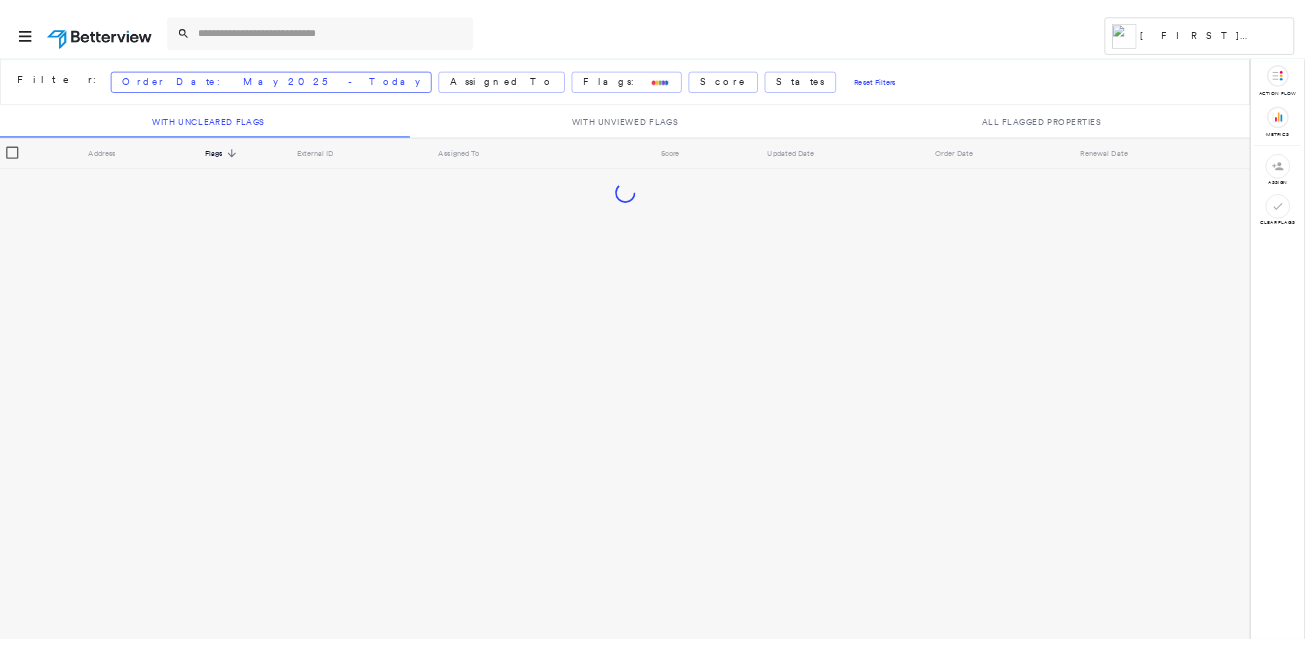 scroll, scrollTop: 0, scrollLeft: 0, axis: both 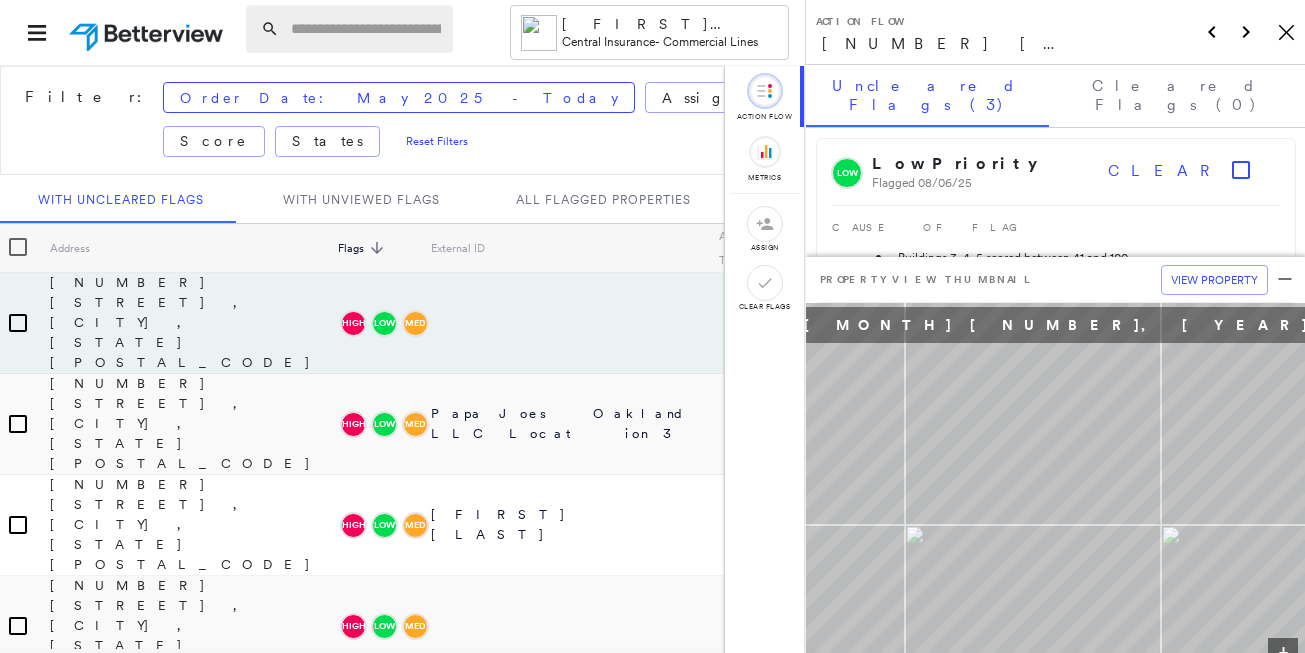 click at bounding box center [366, 29] 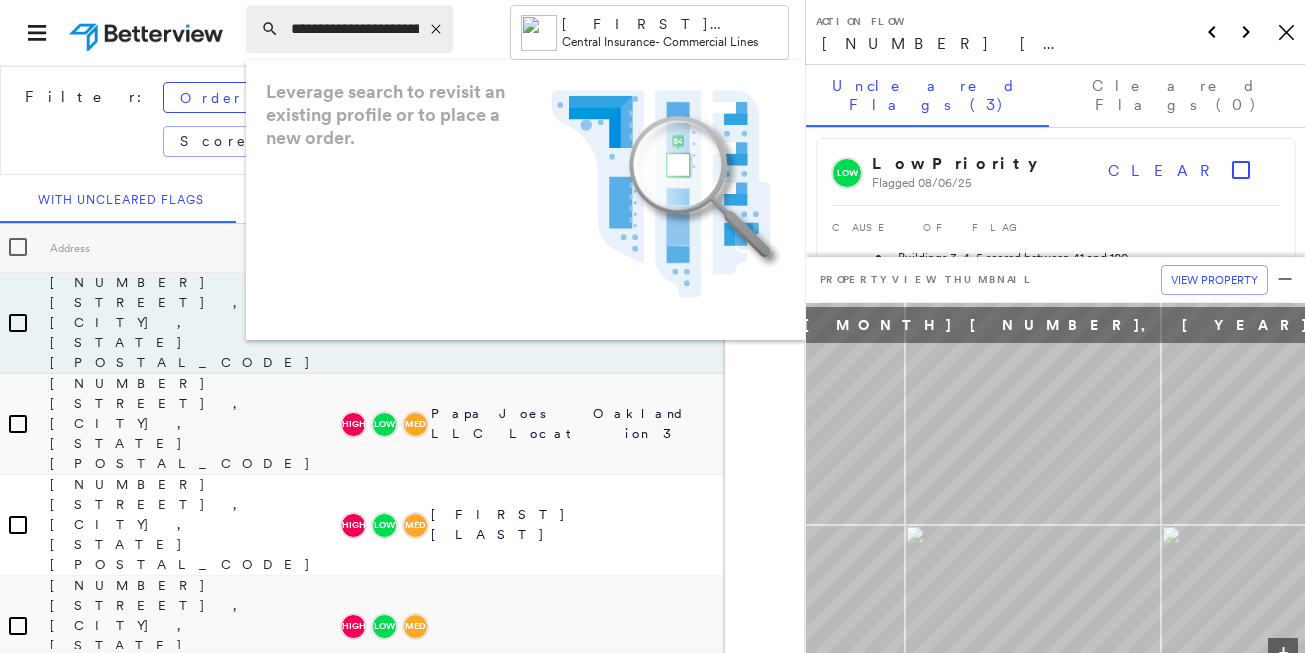 scroll, scrollTop: 0, scrollLeft: 218, axis: horizontal 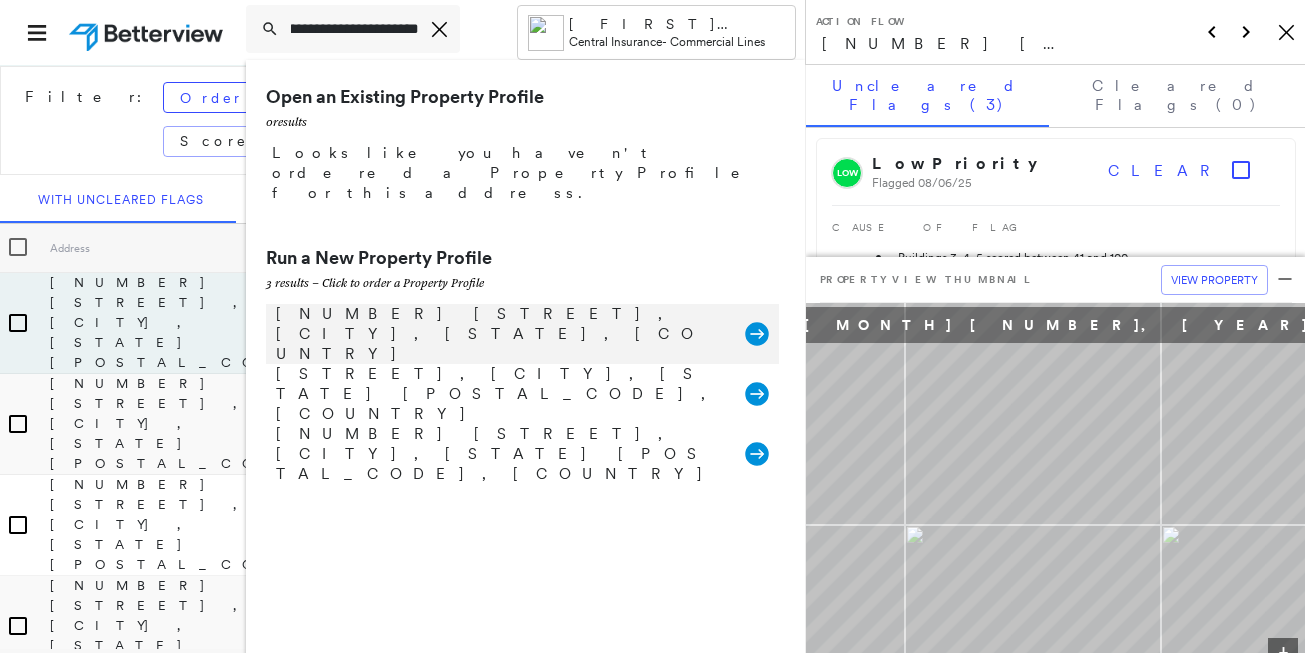 type on "**********" 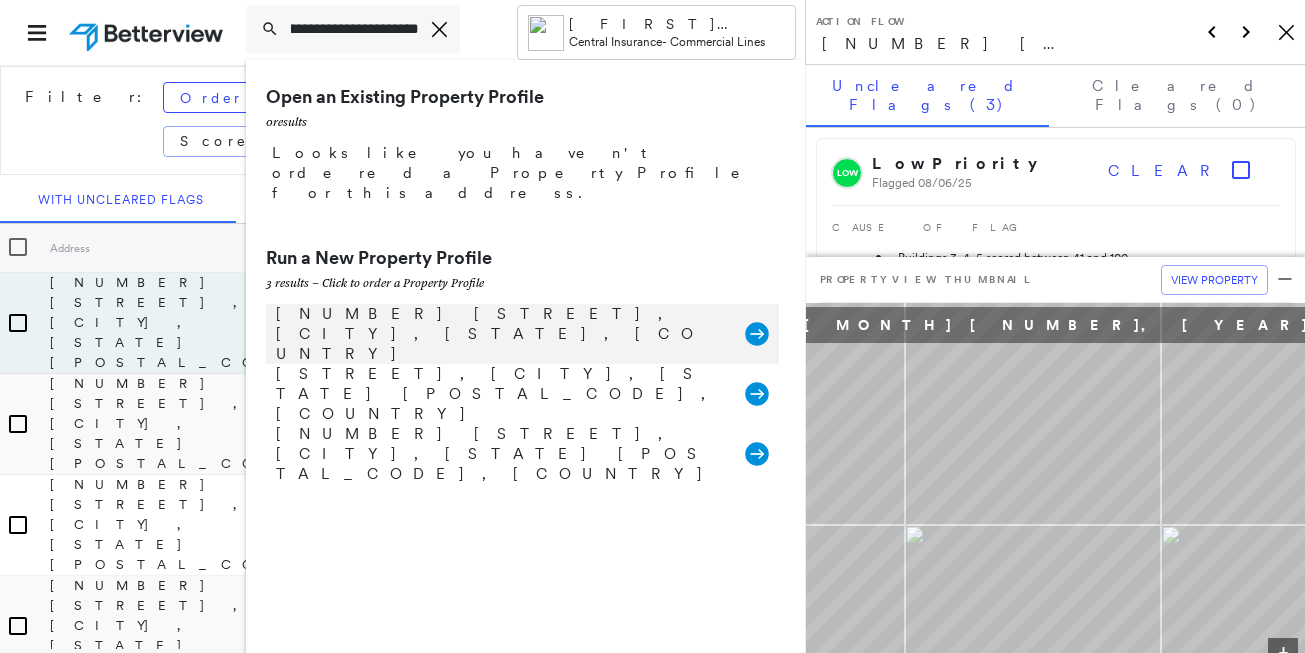 click on "[NUMBER] [STREET], [CITY], [STATE], [COUNTRY]" at bounding box center (501, 334) 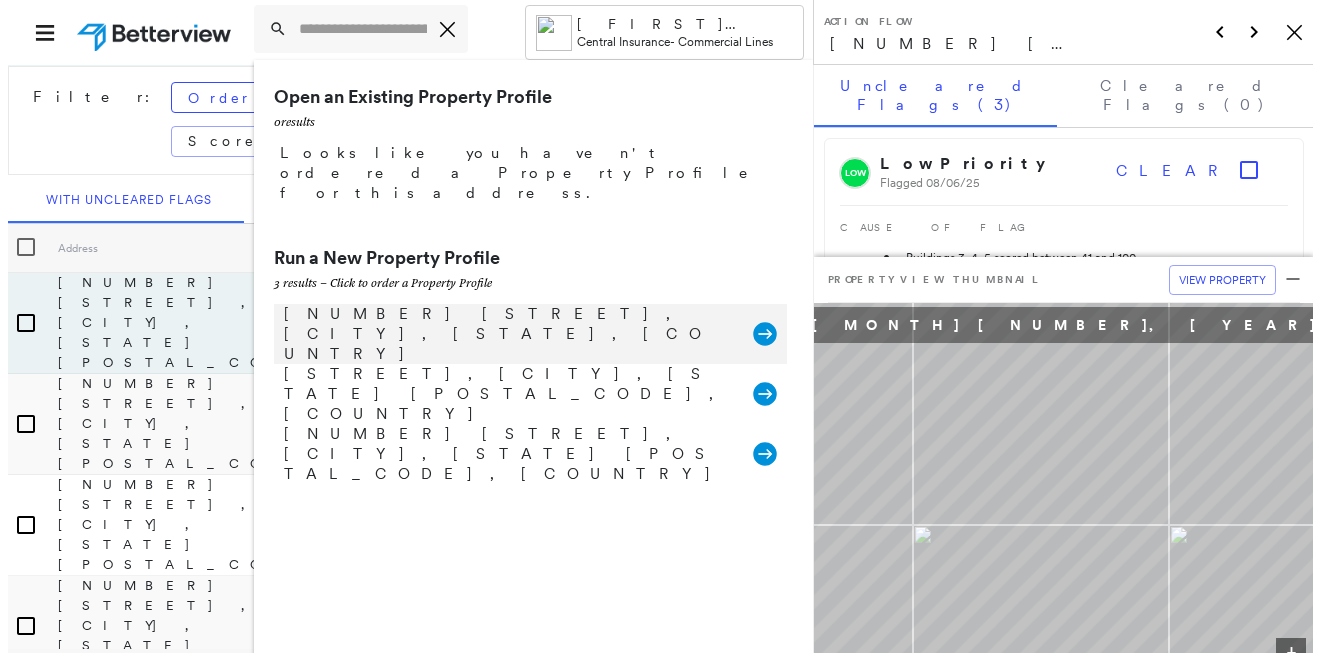 scroll, scrollTop: 0, scrollLeft: 0, axis: both 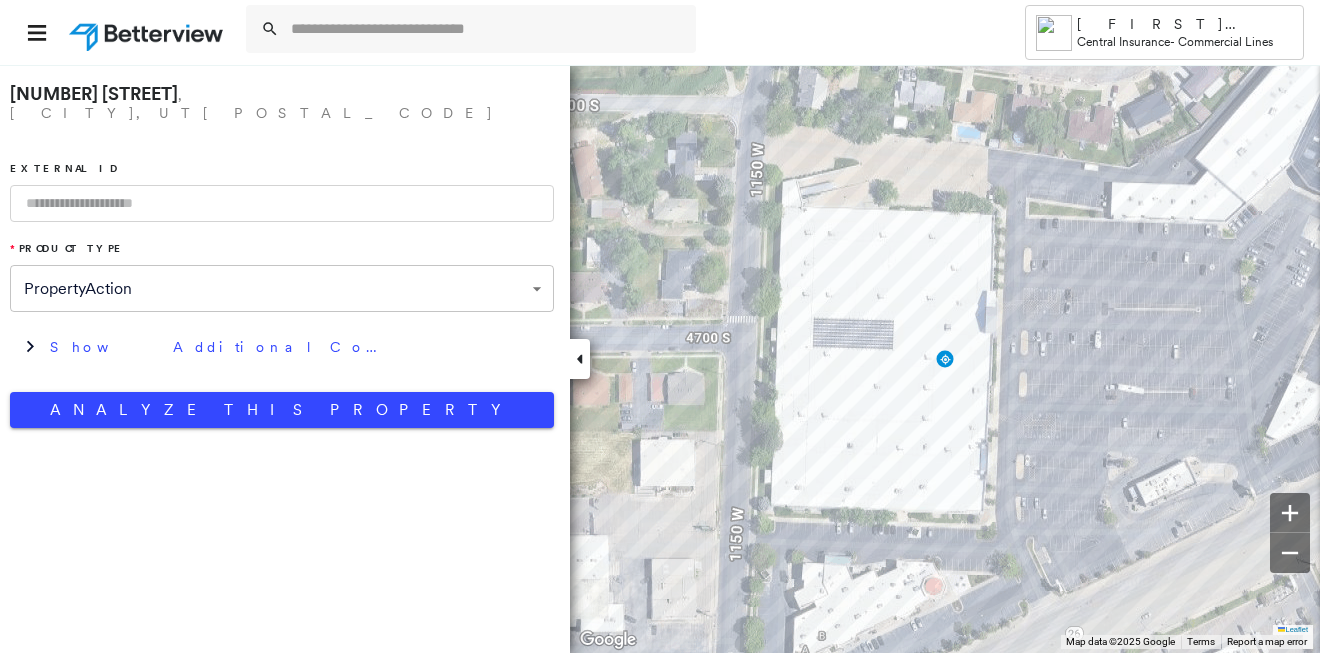 click at bounding box center (282, 203) 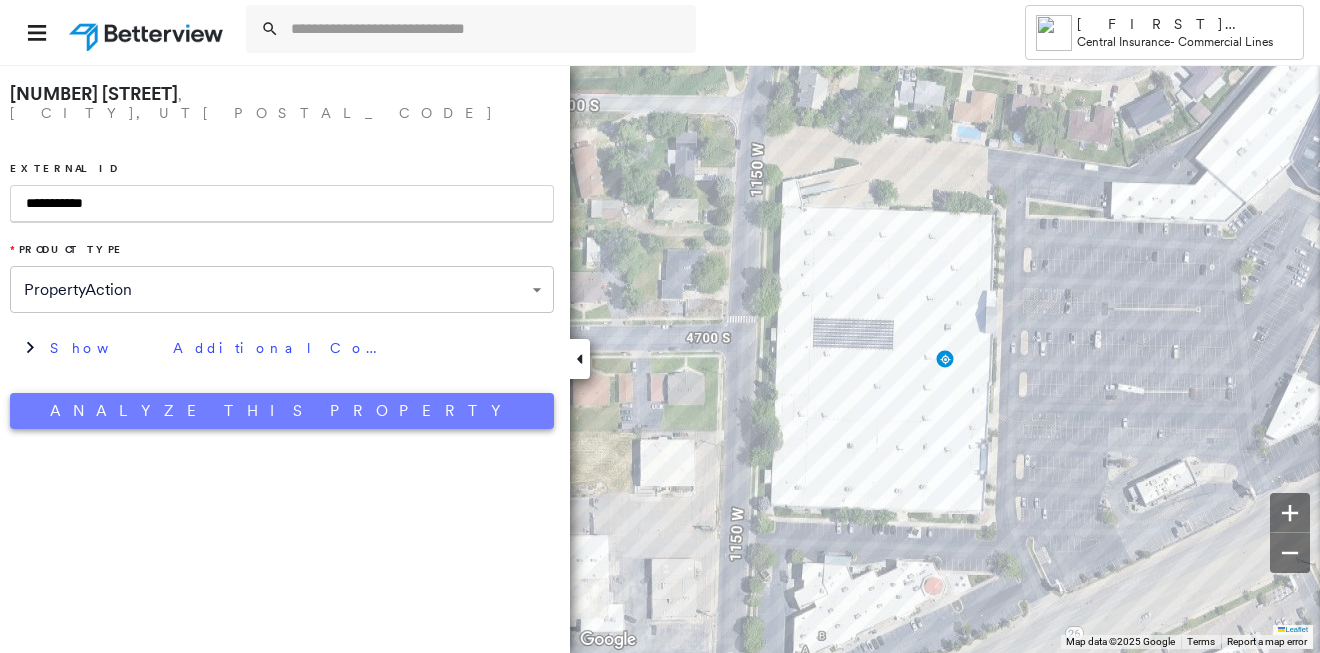 type on "**********" 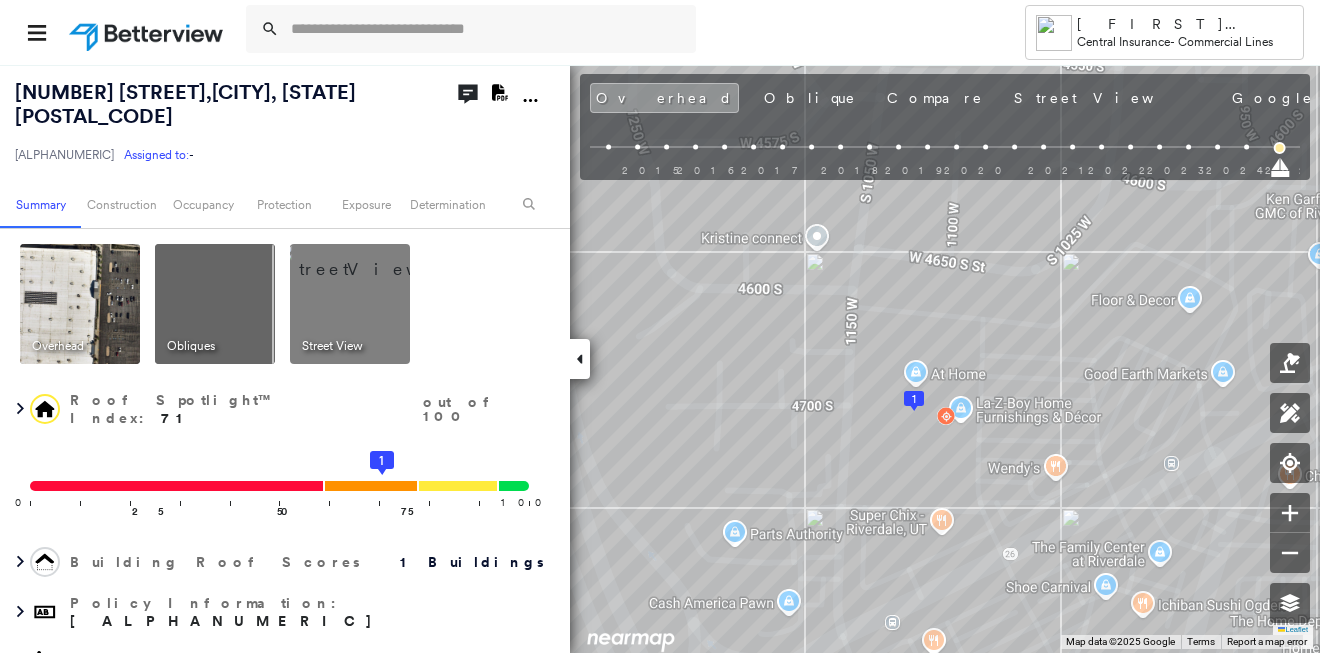 click 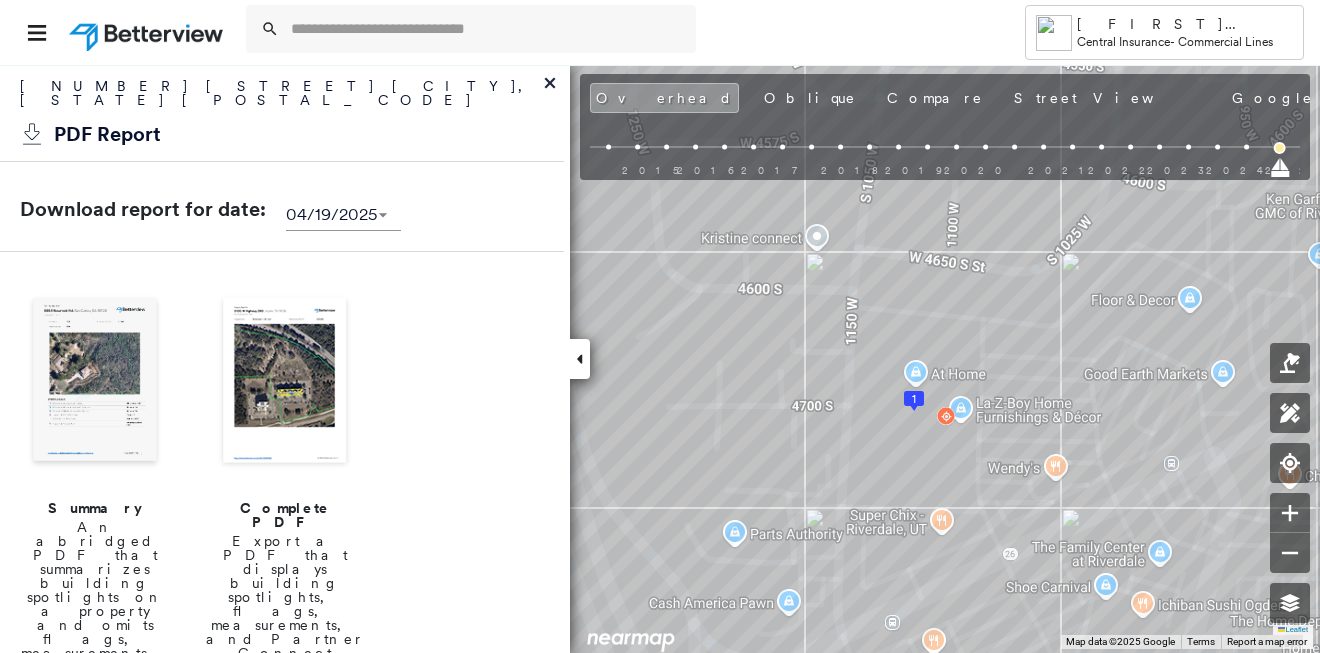 click at bounding box center [95, 382] 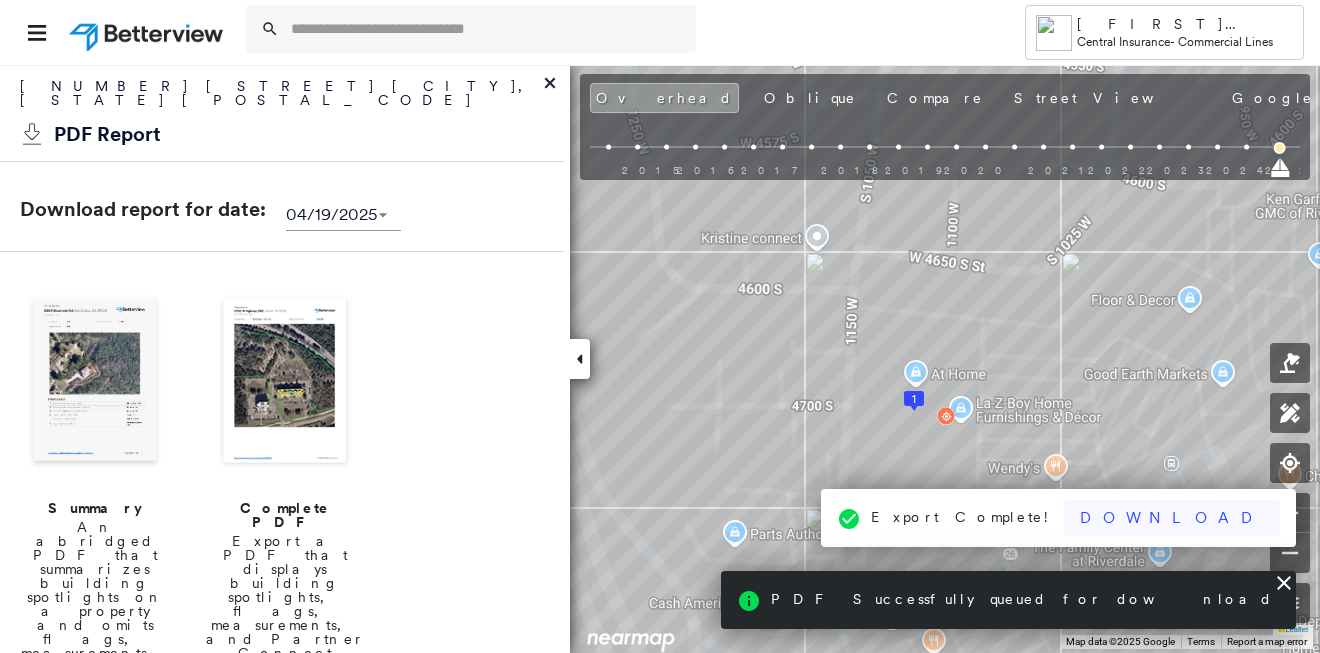 click on "Download" at bounding box center [1172, 518] 